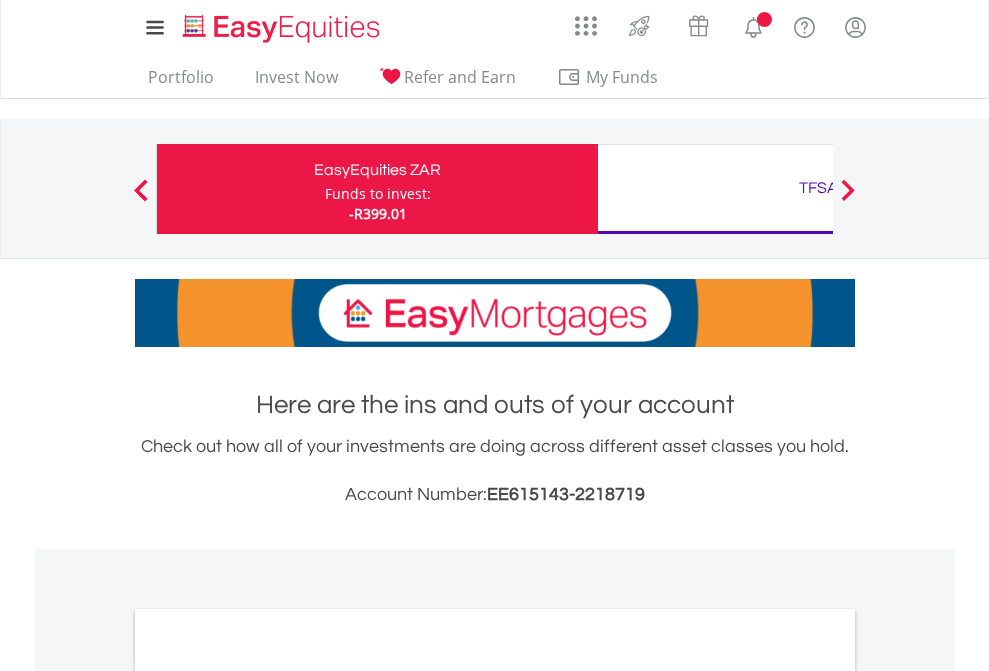 scroll, scrollTop: 0, scrollLeft: 0, axis: both 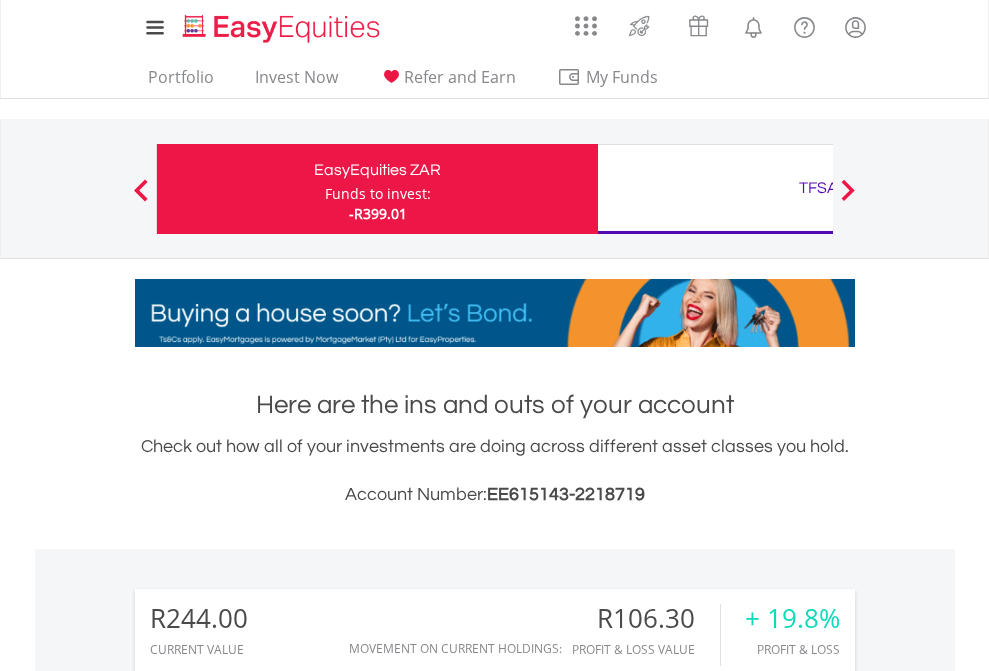 click on "Funds to invest:" at bounding box center (378, 194) 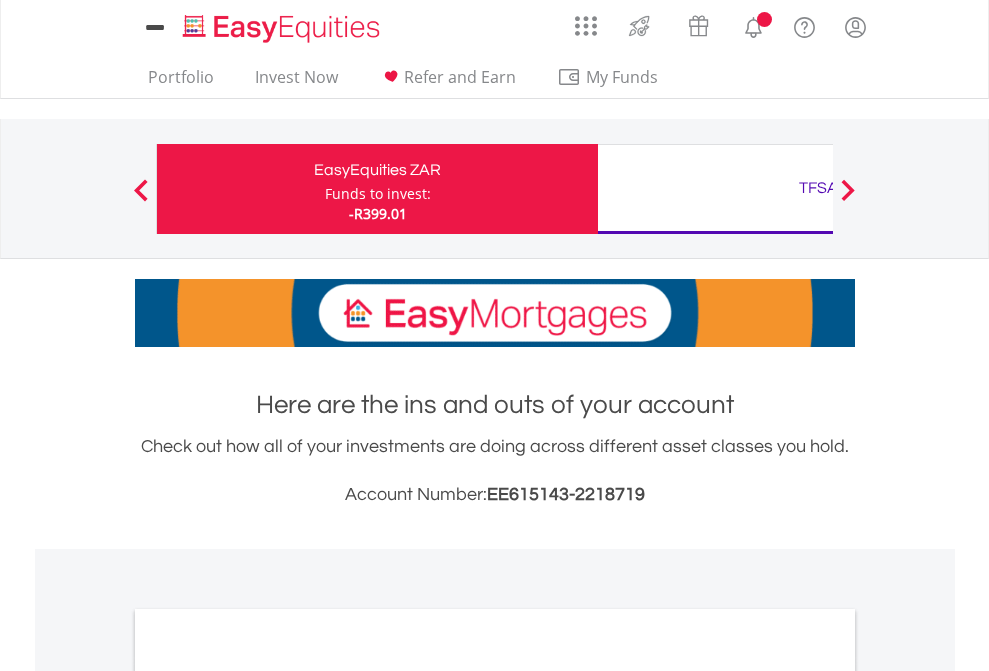 scroll, scrollTop: 0, scrollLeft: 0, axis: both 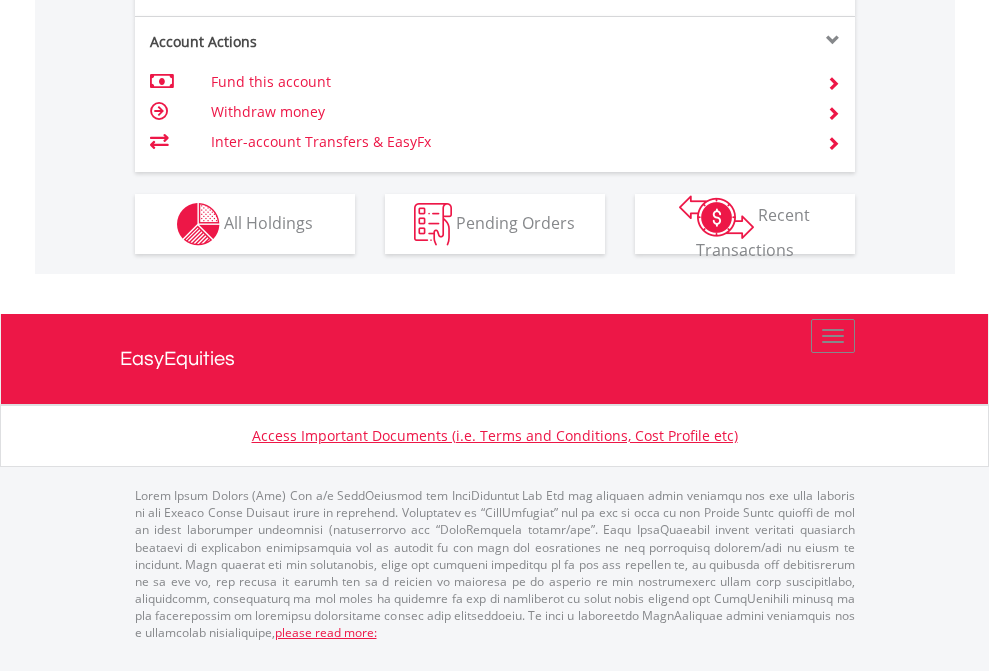 click on "Investment types" at bounding box center [706, -337] 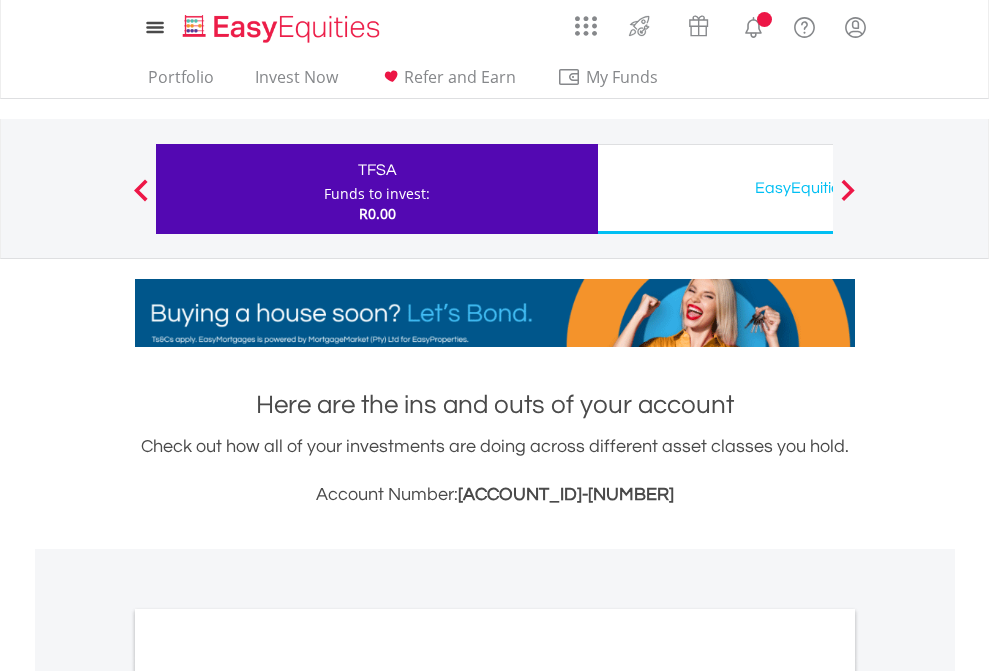 scroll, scrollTop: 0, scrollLeft: 0, axis: both 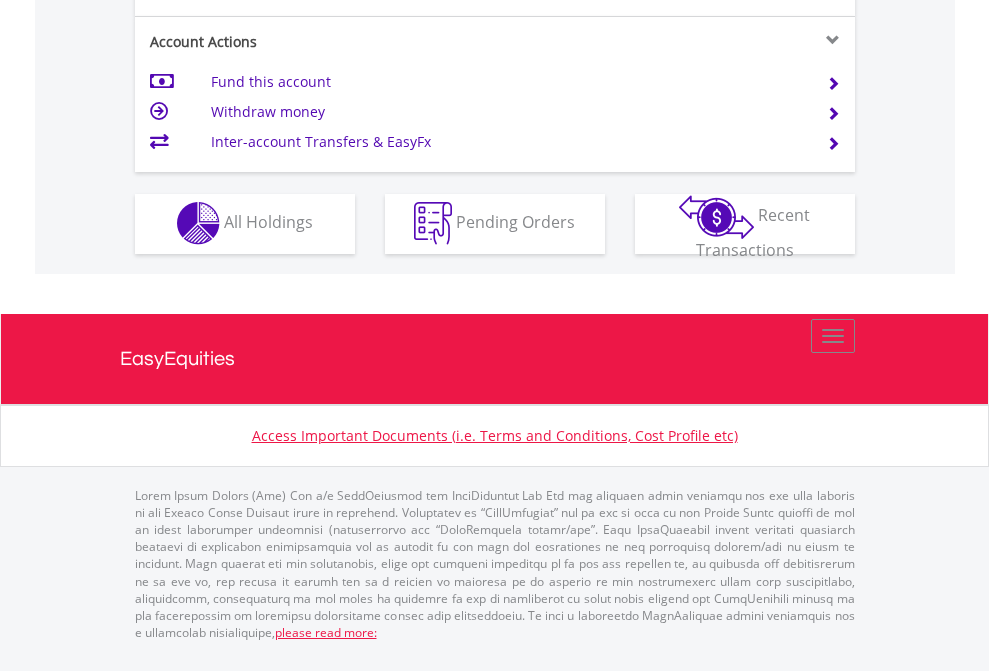click on "Investment types" at bounding box center (706, -353) 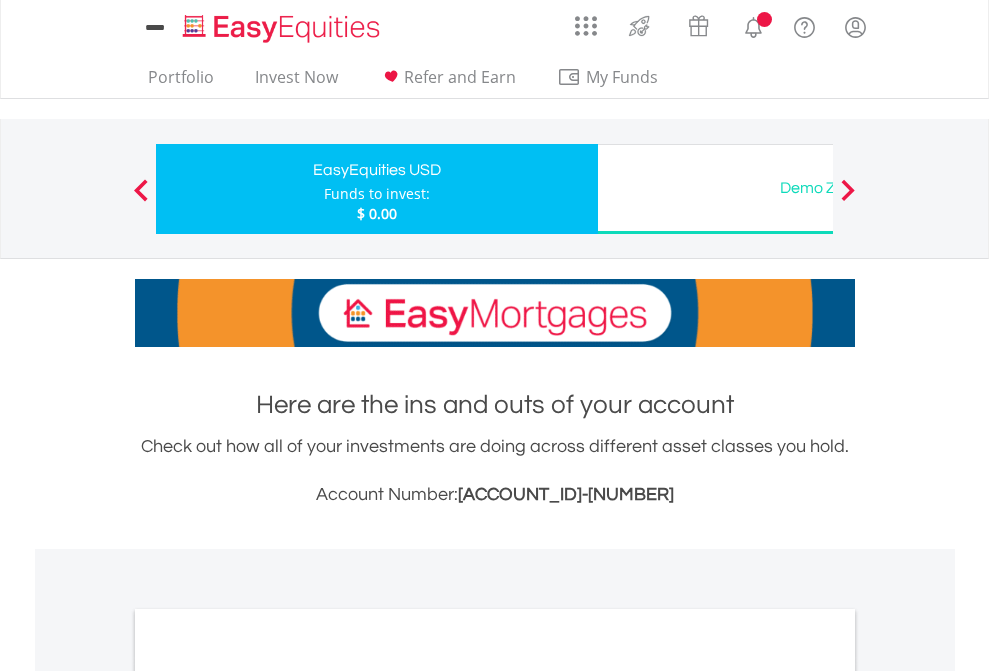 scroll, scrollTop: 0, scrollLeft: 0, axis: both 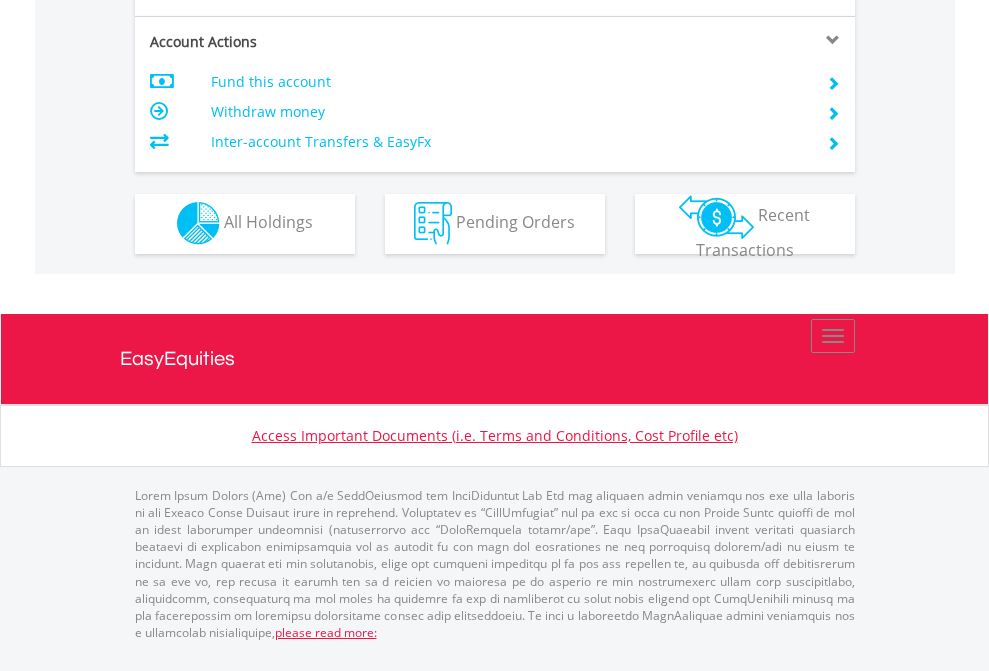 click on "Investment types" at bounding box center (706, -353) 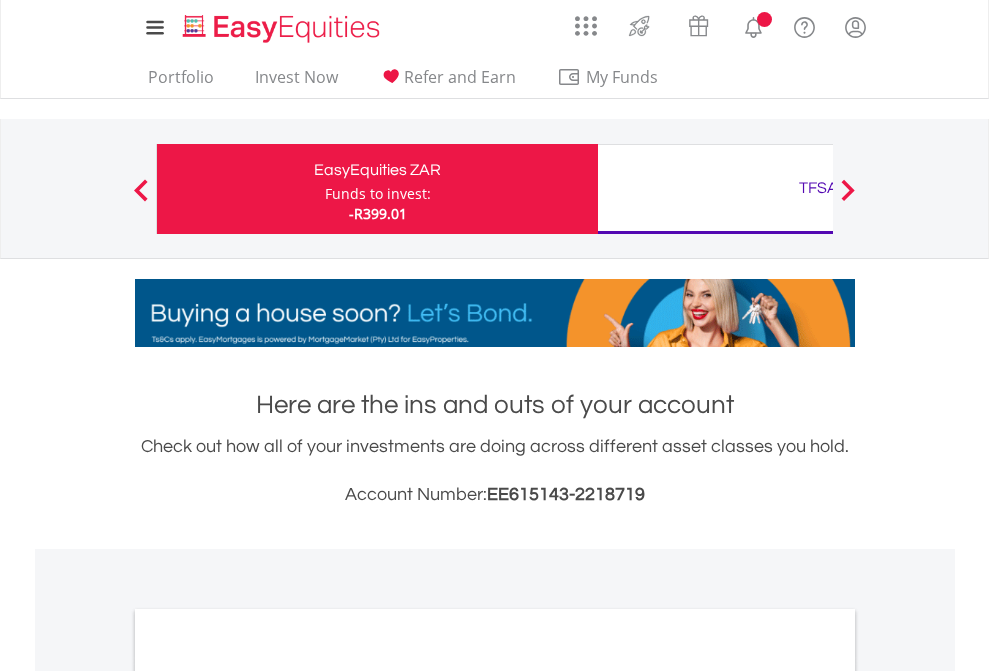 scroll, scrollTop: 1202, scrollLeft: 0, axis: vertical 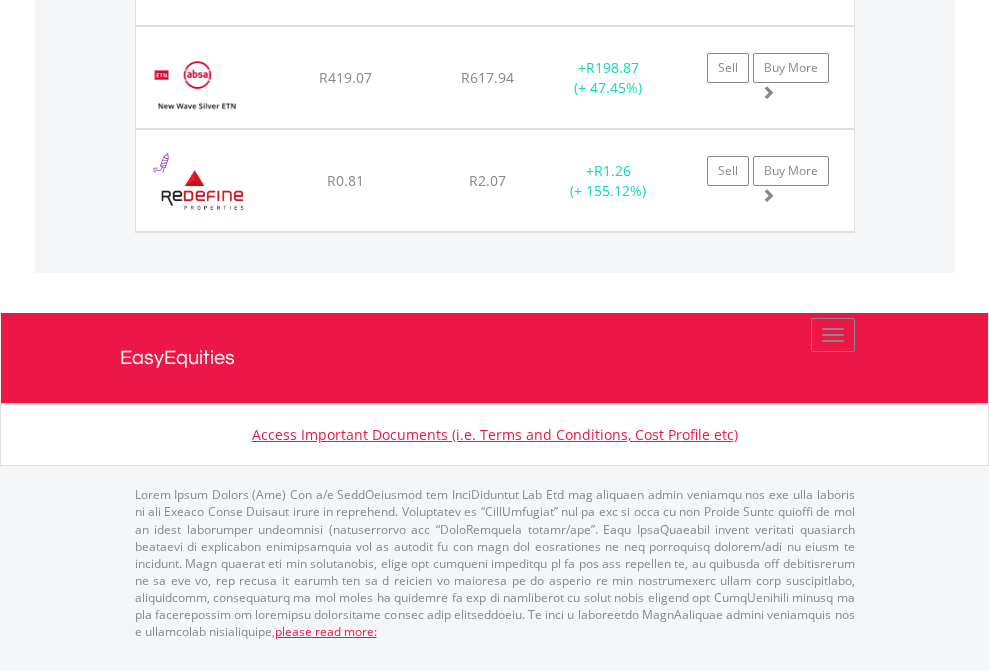 click on "TFSA" at bounding box center [818, -1585] 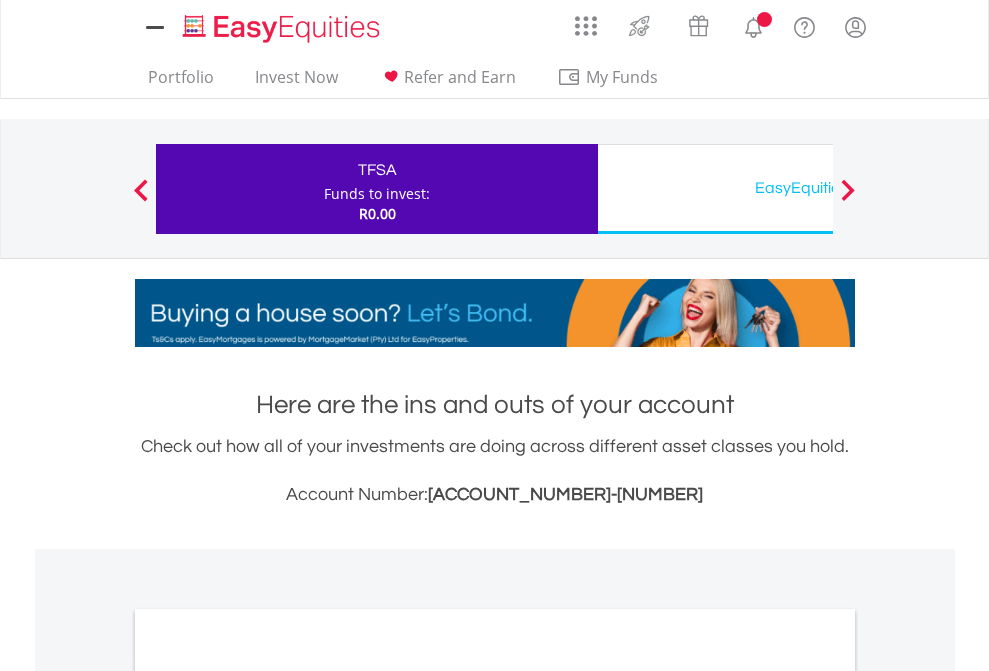 scroll, scrollTop: 0, scrollLeft: 0, axis: both 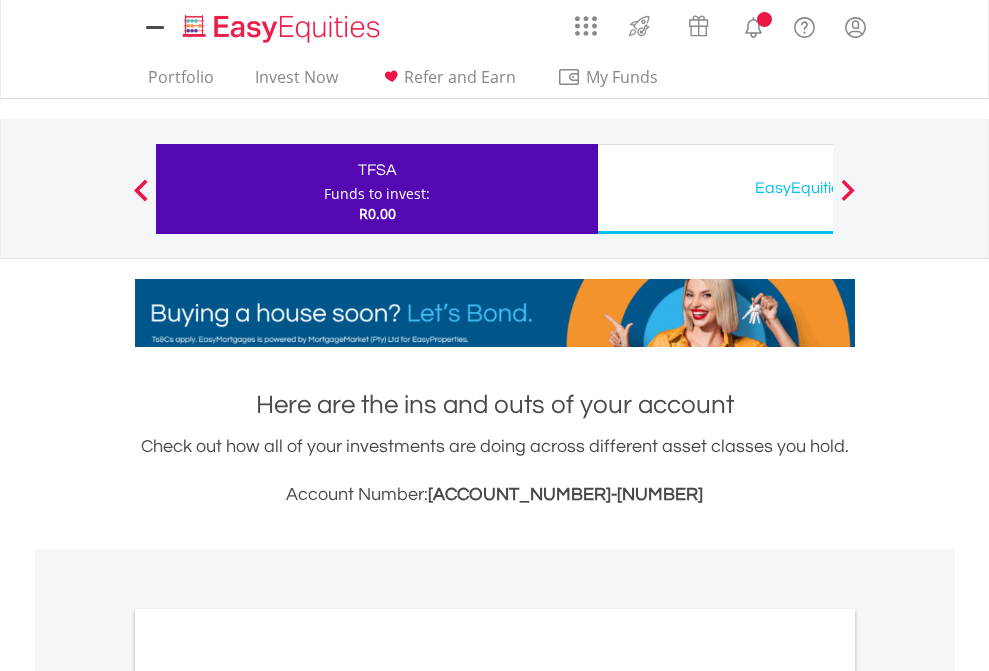 click on "All Holdings" at bounding box center [268, 1096] 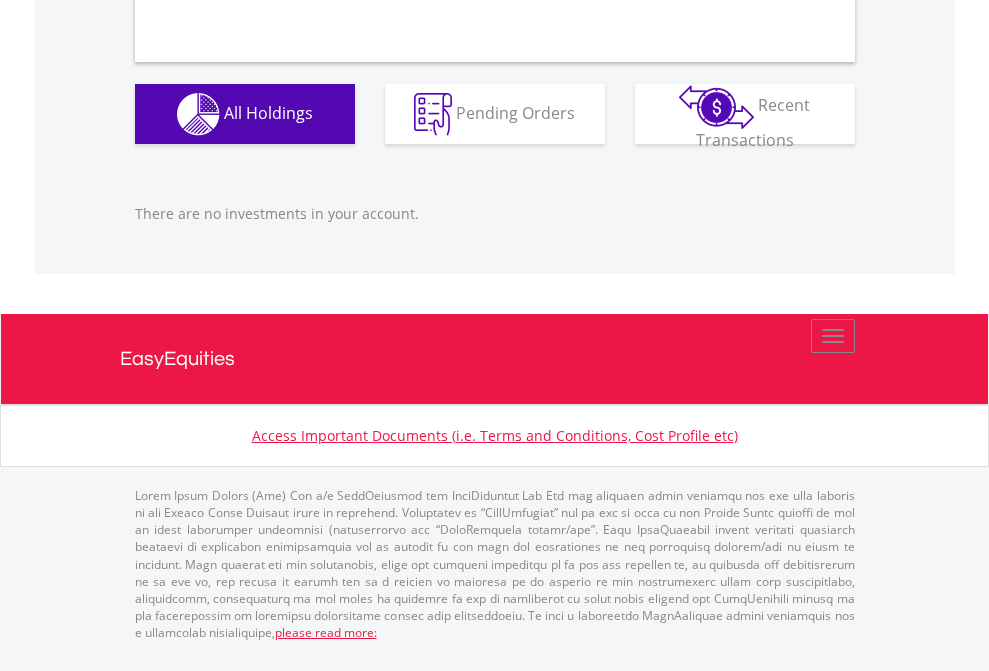 scroll, scrollTop: 1980, scrollLeft: 0, axis: vertical 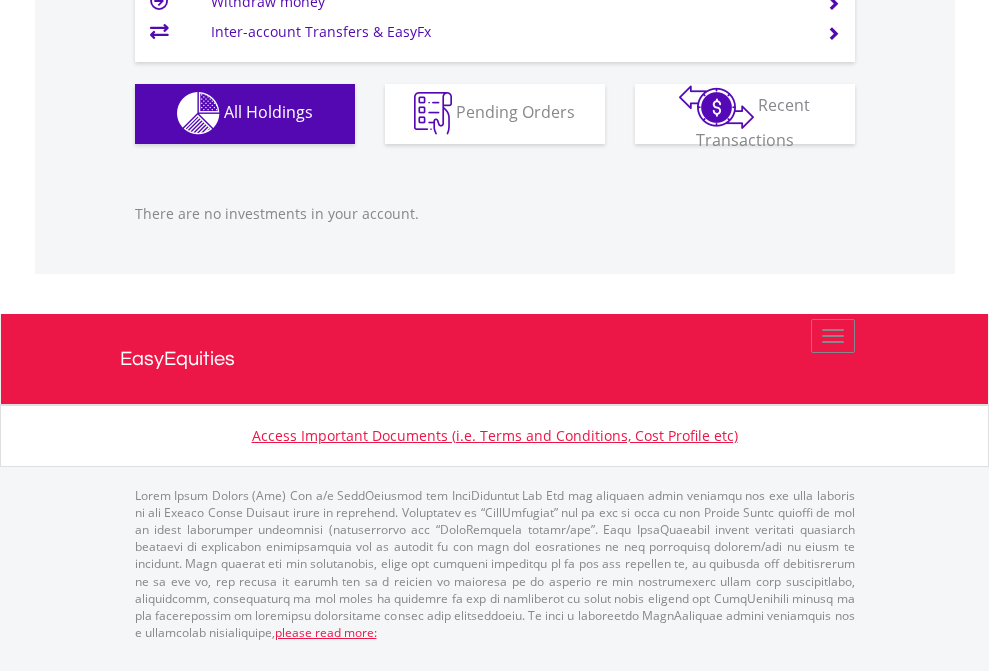 click on "EasyEquities USD" at bounding box center [818, -1142] 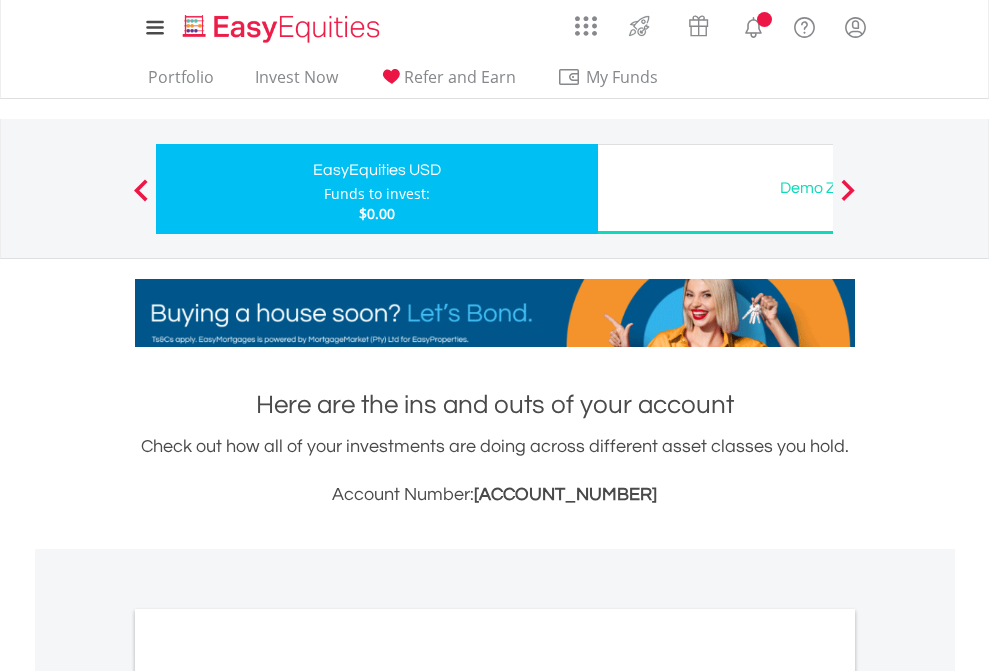 scroll, scrollTop: 0, scrollLeft: 0, axis: both 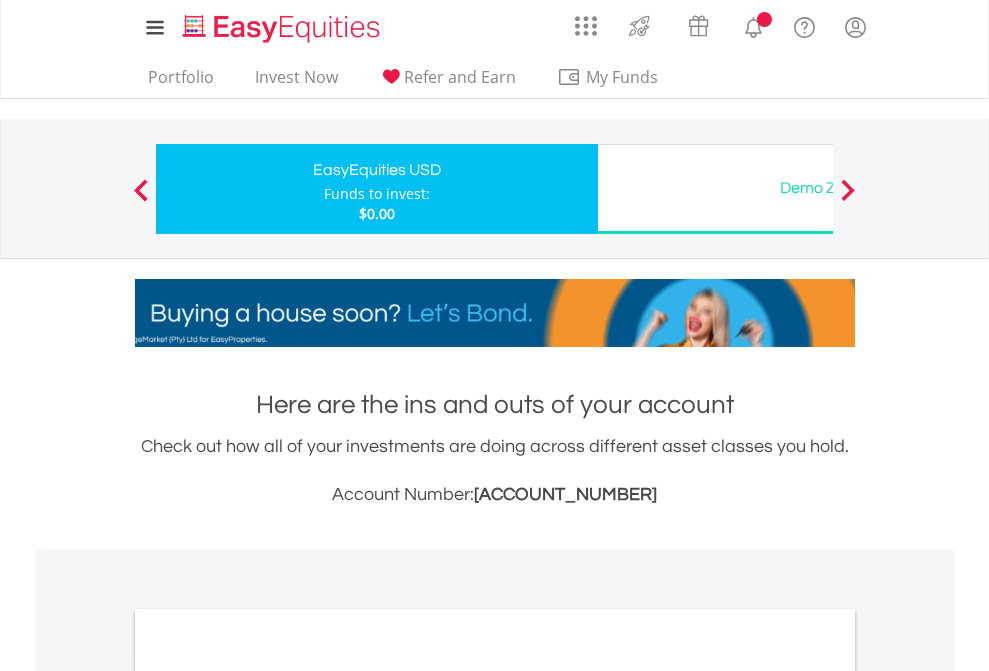 click on "All Holdings" at bounding box center [268, 1096] 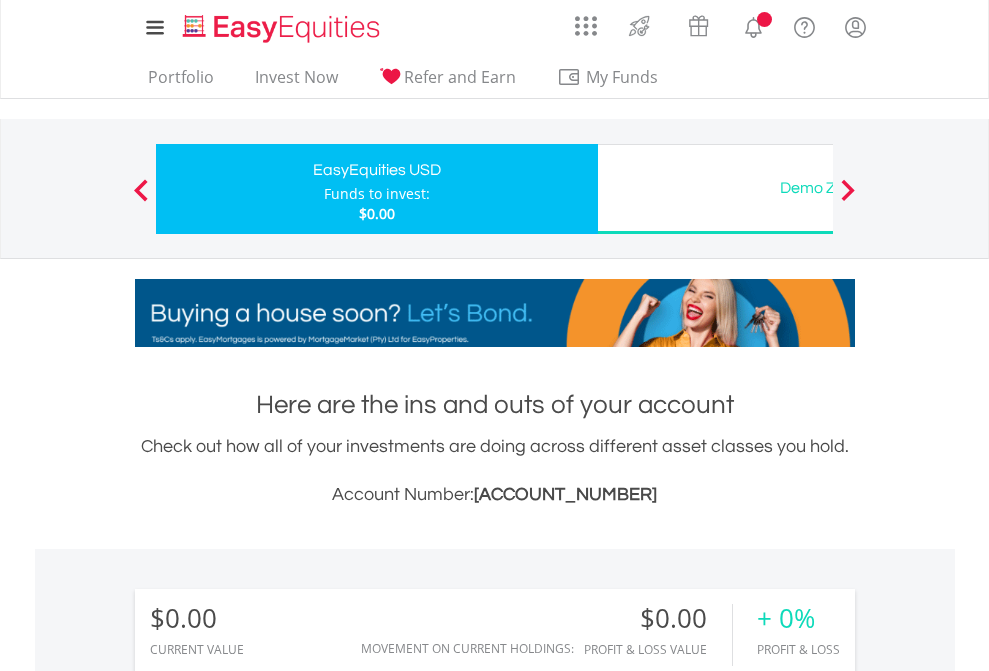 scroll, scrollTop: 1202, scrollLeft: 0, axis: vertical 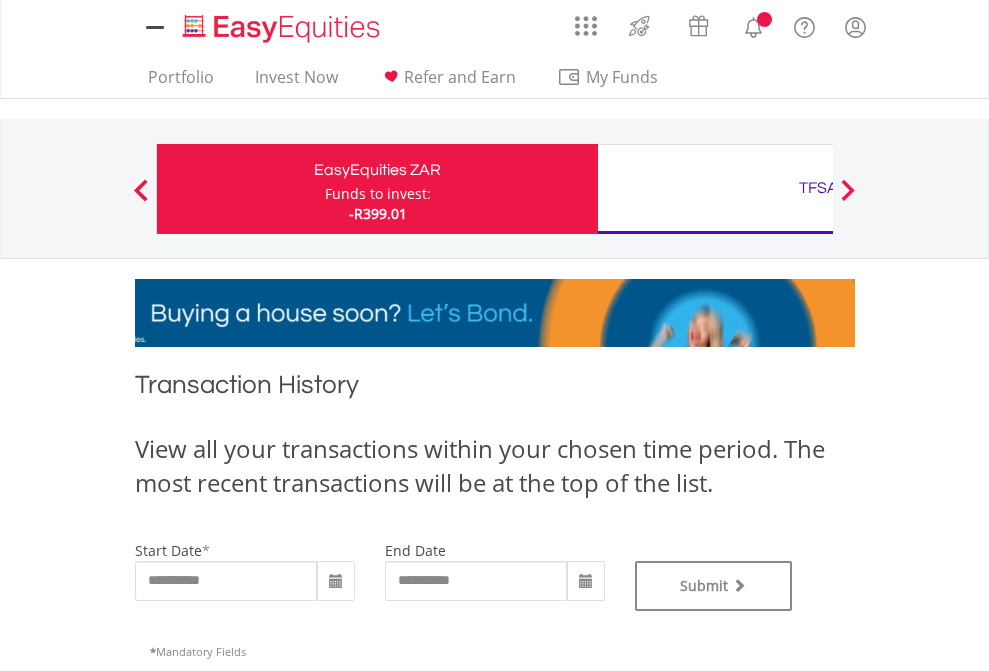 type on "**********" 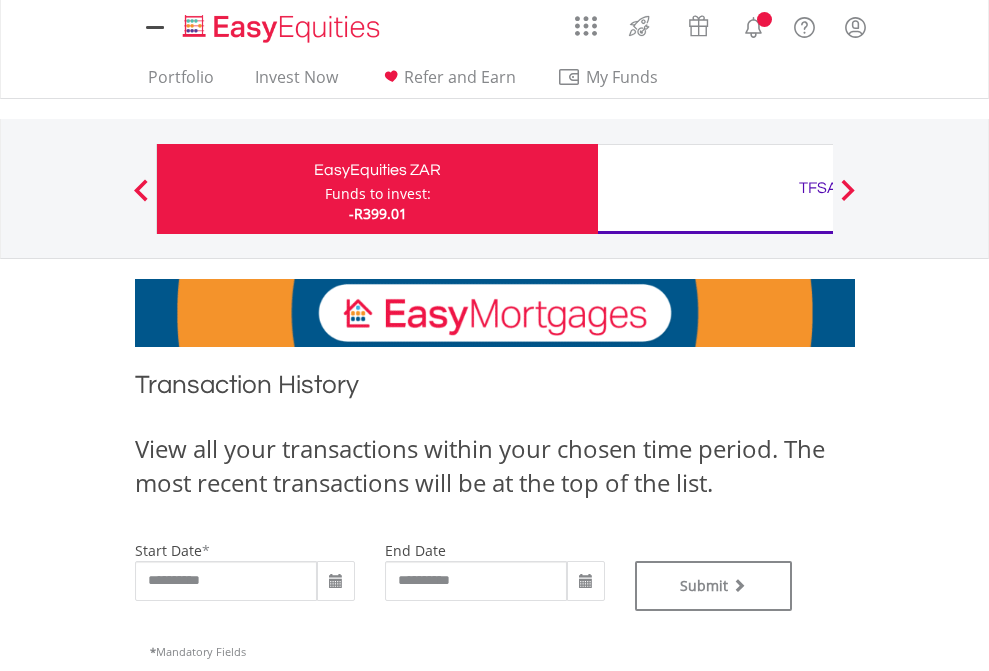 type on "**********" 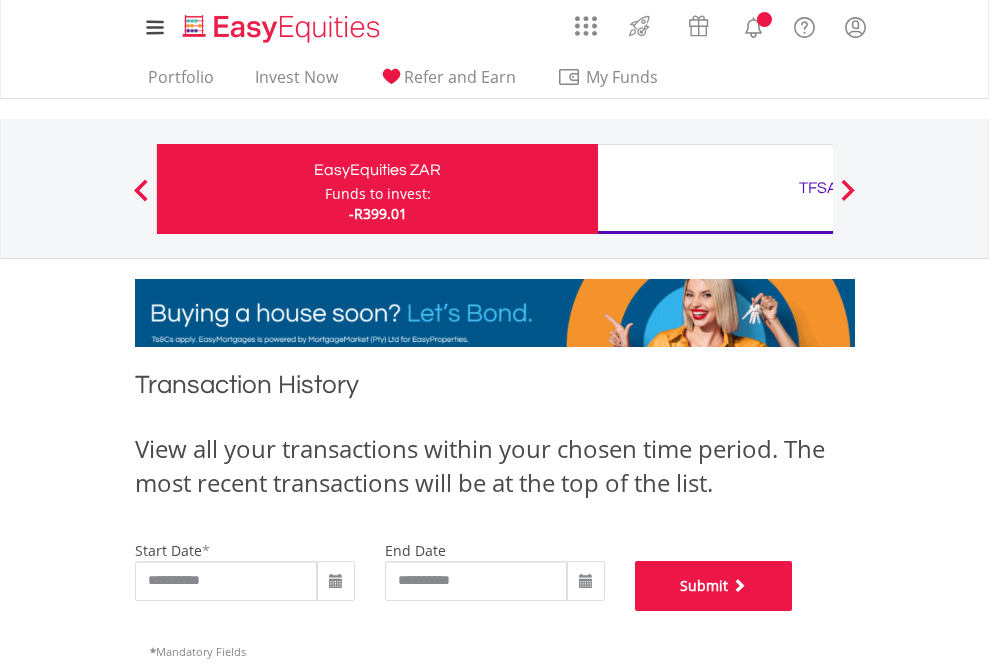 click on "Submit" at bounding box center (714, 586) 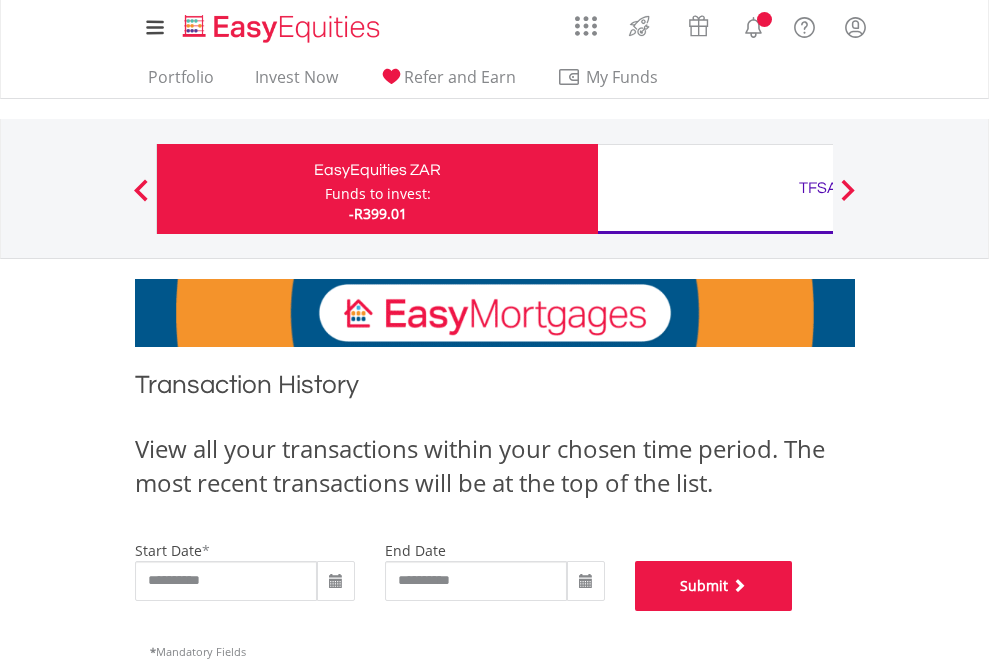 scroll, scrollTop: 811, scrollLeft: 0, axis: vertical 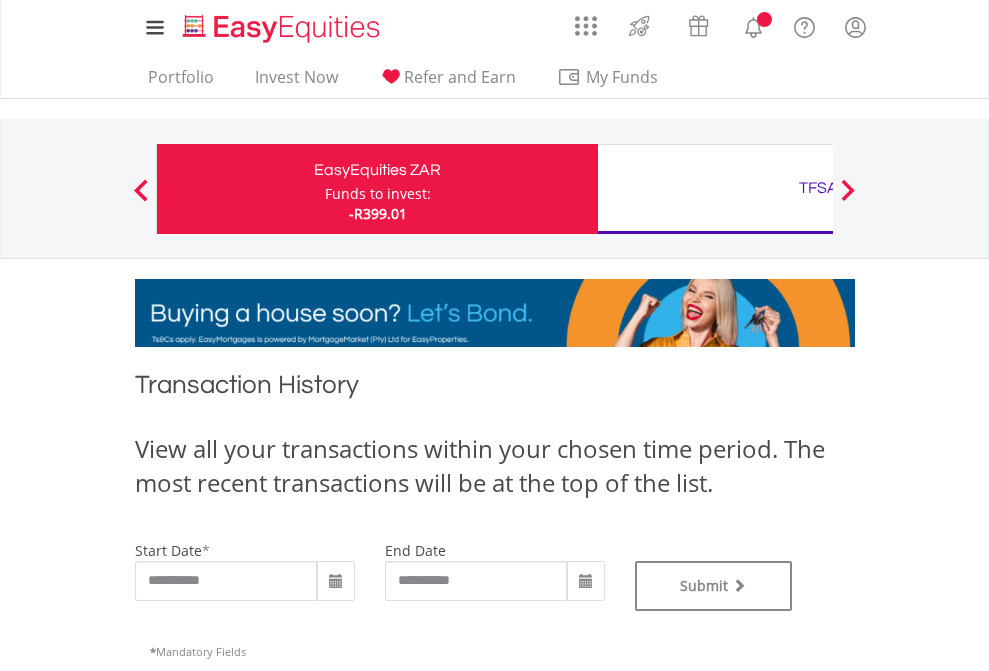 click on "TFSA" at bounding box center [818, 188] 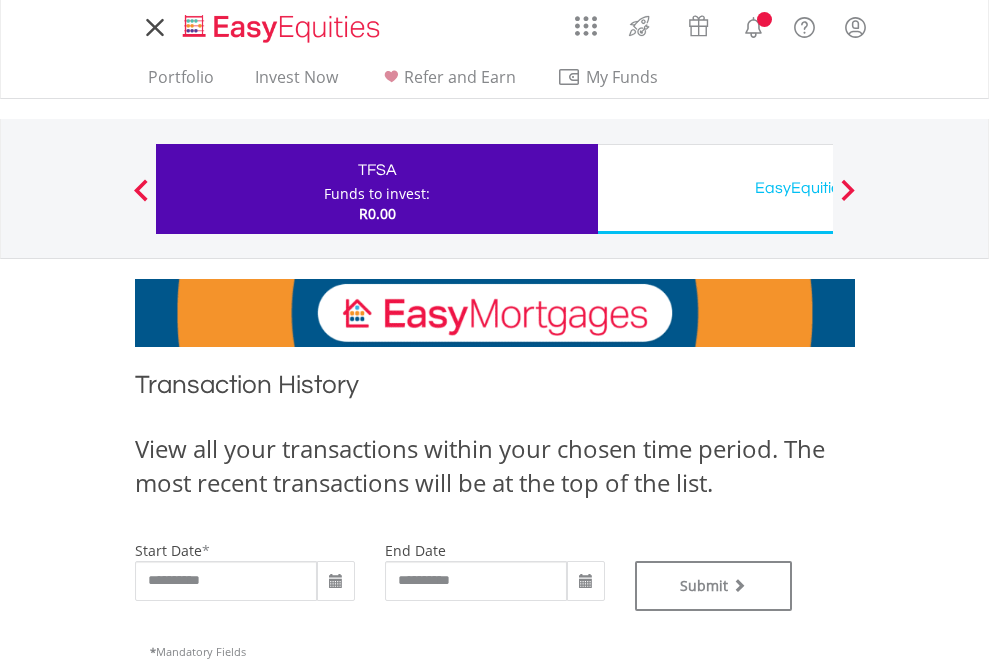 scroll, scrollTop: 0, scrollLeft: 0, axis: both 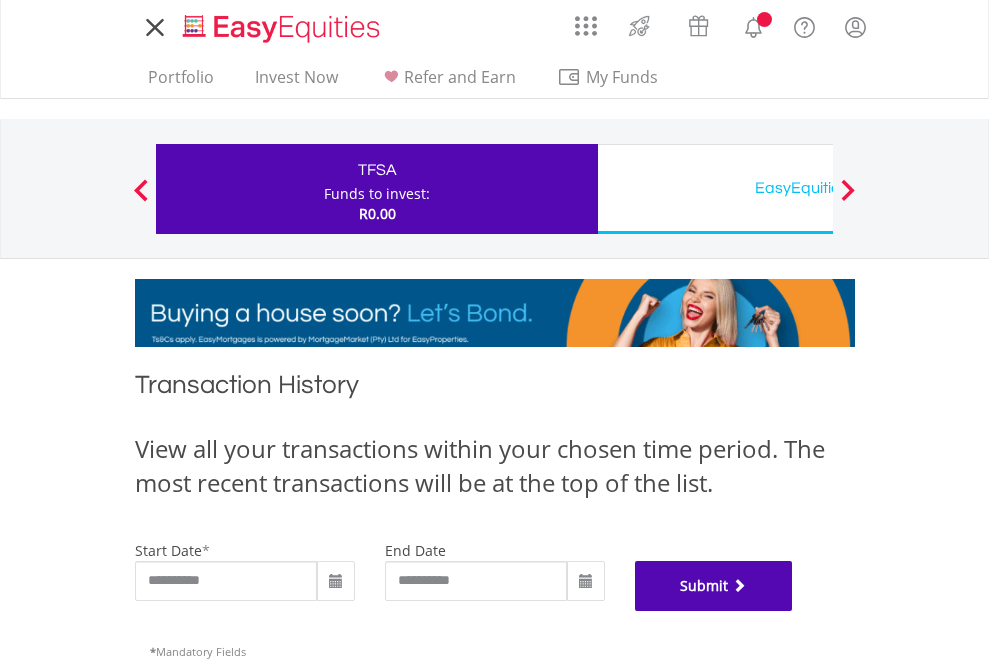 click on "Submit" at bounding box center (714, 586) 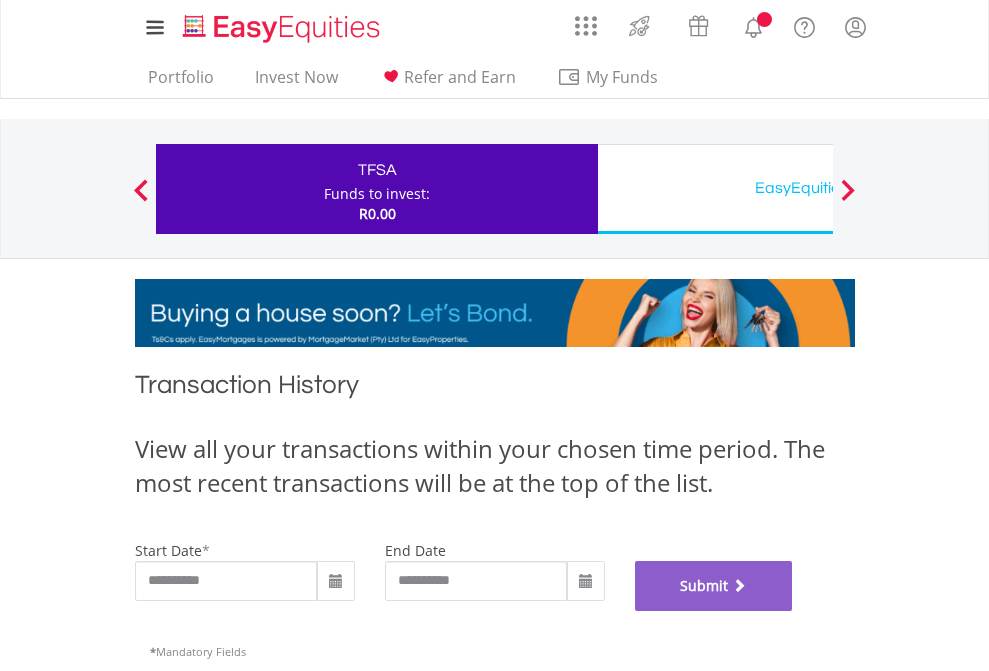 scroll, scrollTop: 811, scrollLeft: 0, axis: vertical 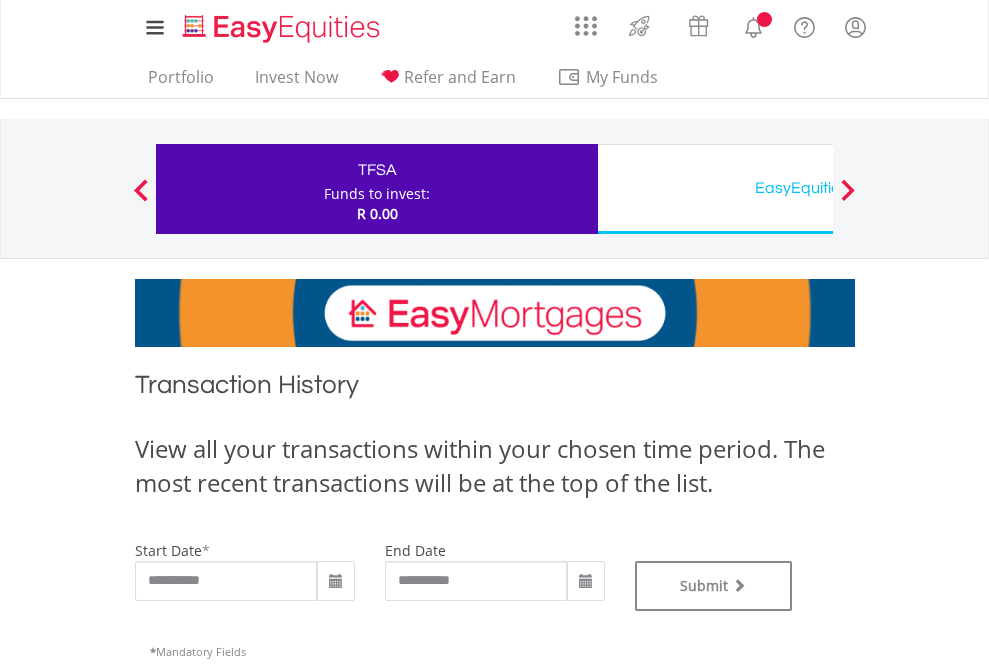 click on "EasyEquities USD" at bounding box center (818, 188) 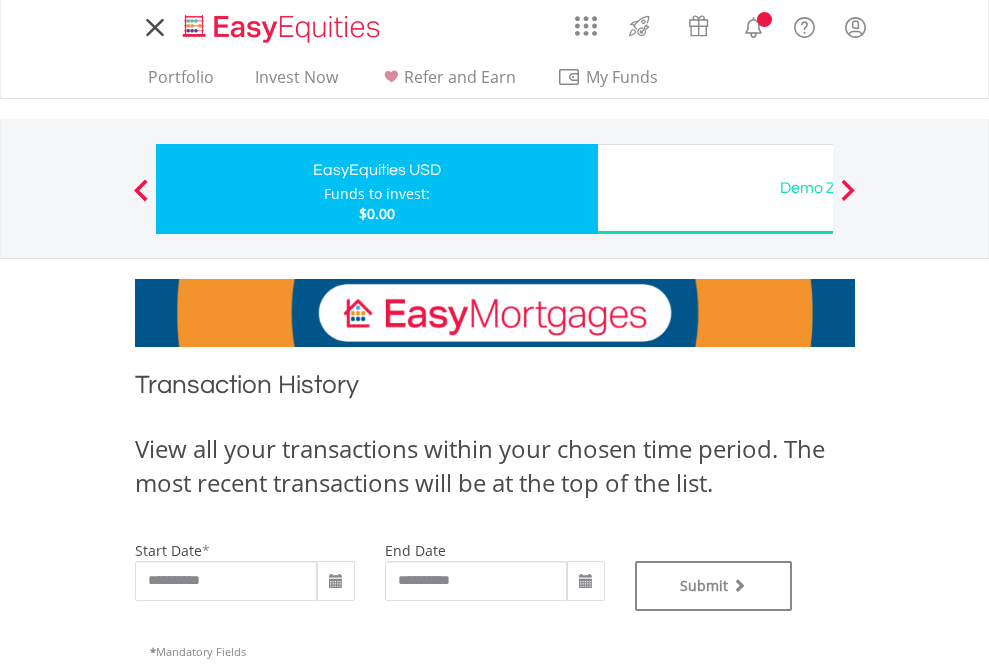 scroll, scrollTop: 0, scrollLeft: 0, axis: both 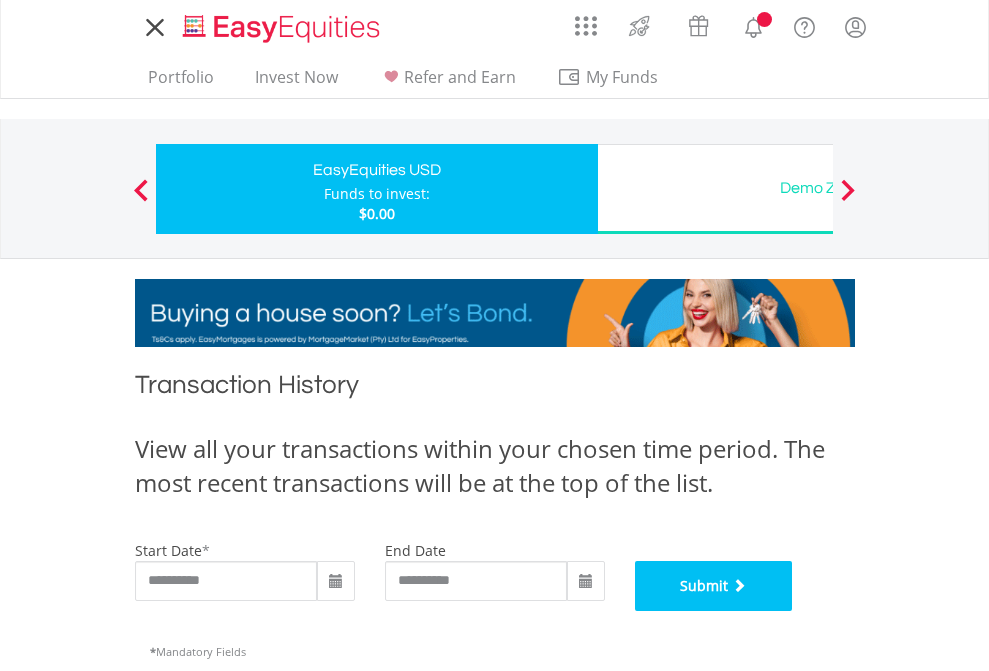 click on "Submit" at bounding box center (714, 586) 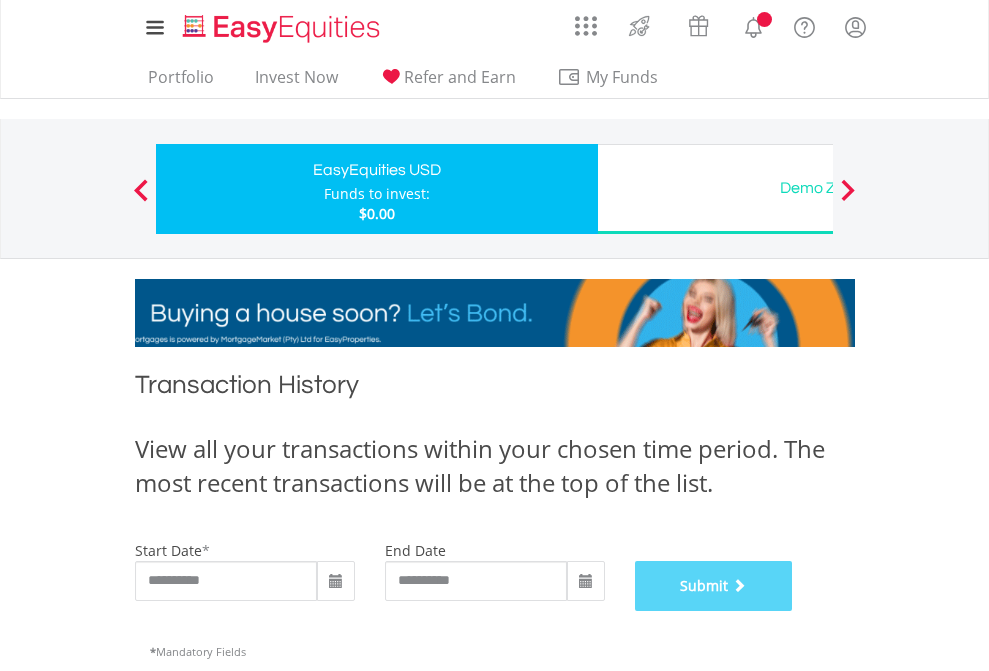 scroll, scrollTop: 811, scrollLeft: 0, axis: vertical 